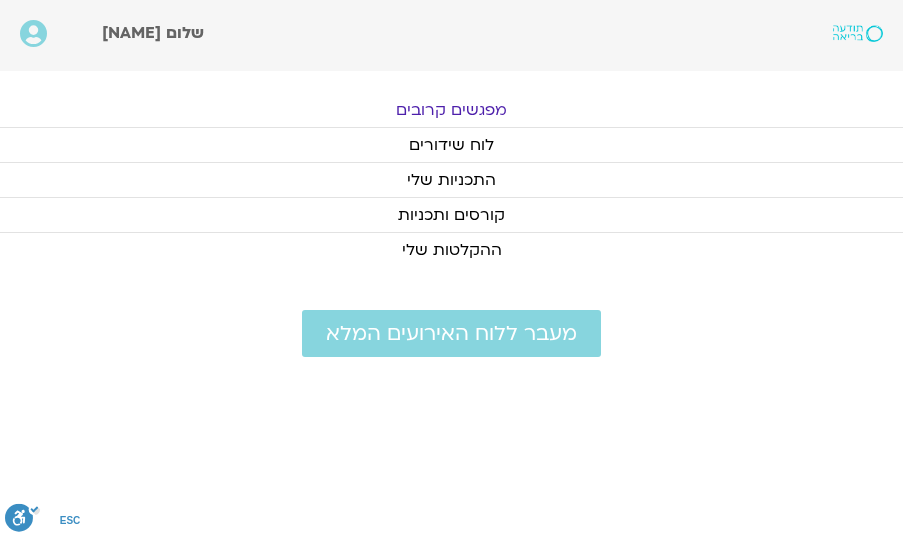 scroll, scrollTop: 0, scrollLeft: 0, axis: both 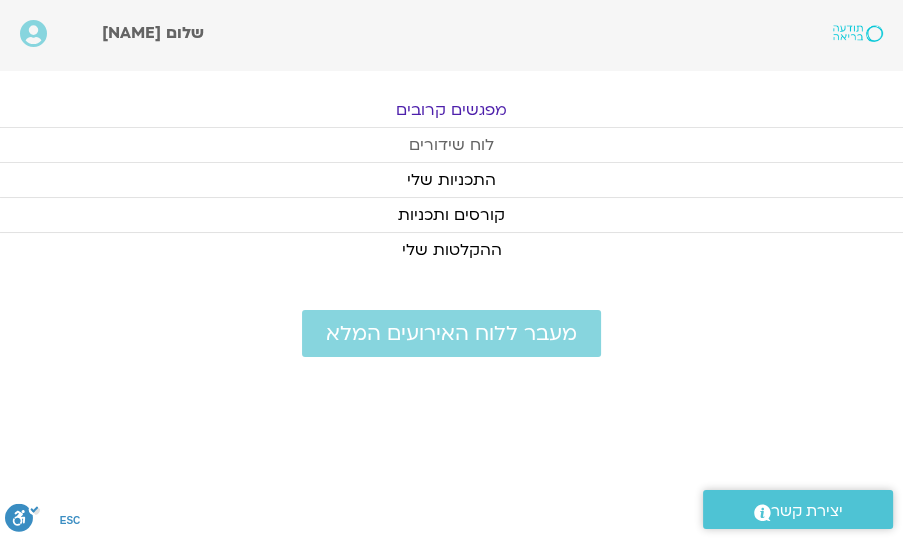 click on "לוח שידורים" 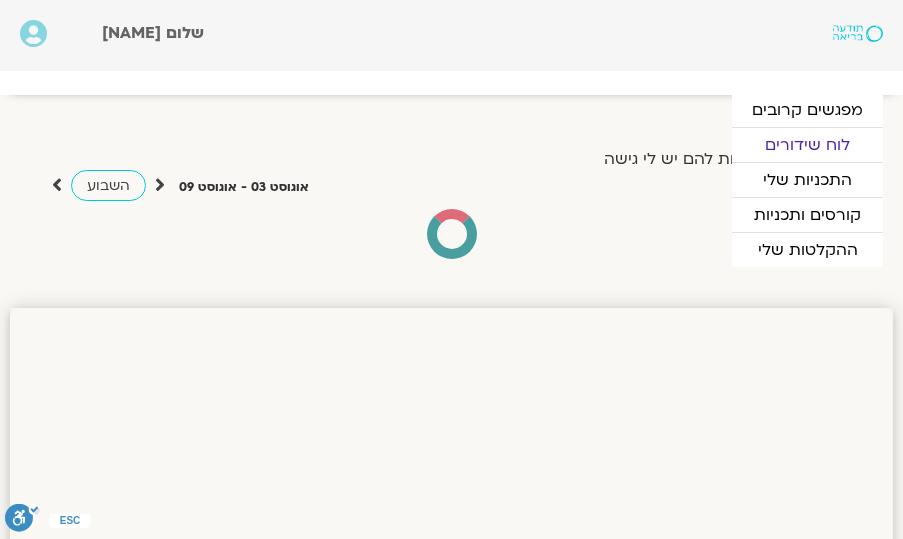 scroll, scrollTop: 0, scrollLeft: 0, axis: both 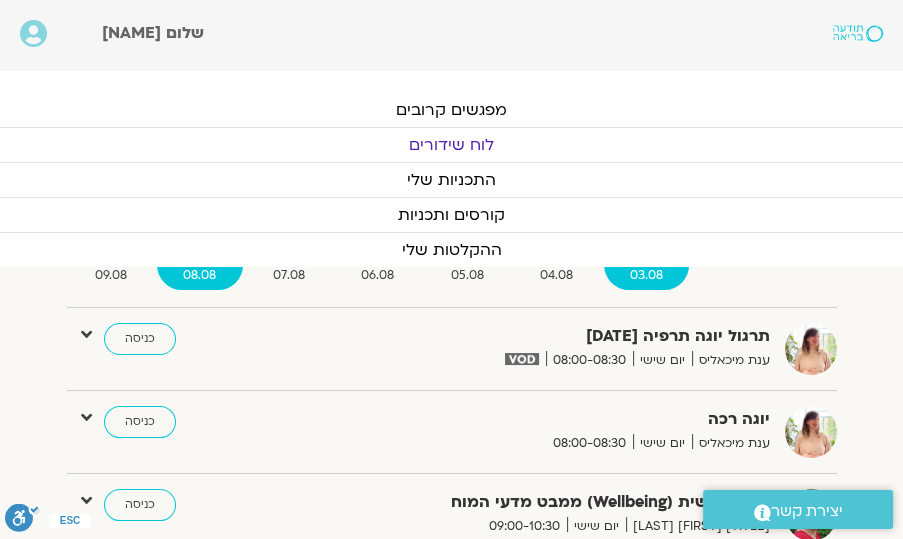 click on "03.08" at bounding box center (647, 275) 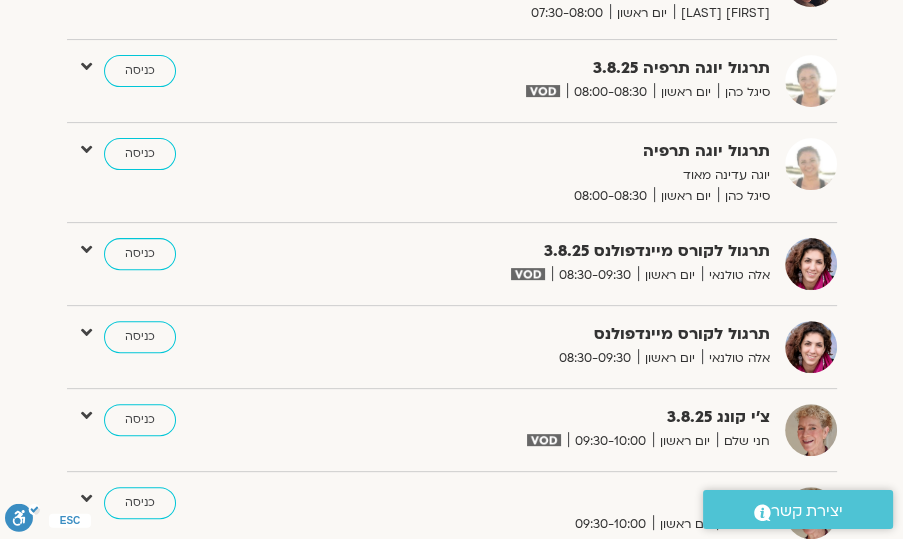 scroll, scrollTop: 571, scrollLeft: 0, axis: vertical 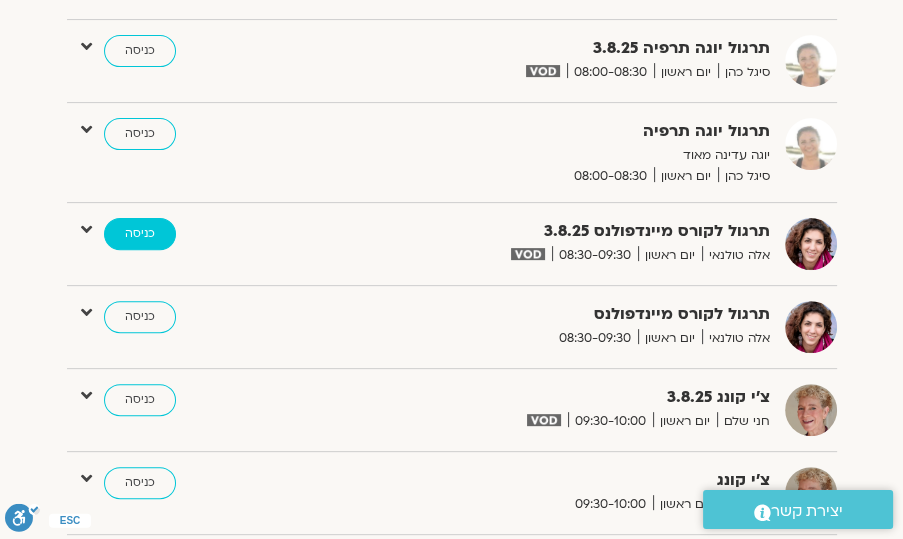 click on "כניסה" at bounding box center (140, 234) 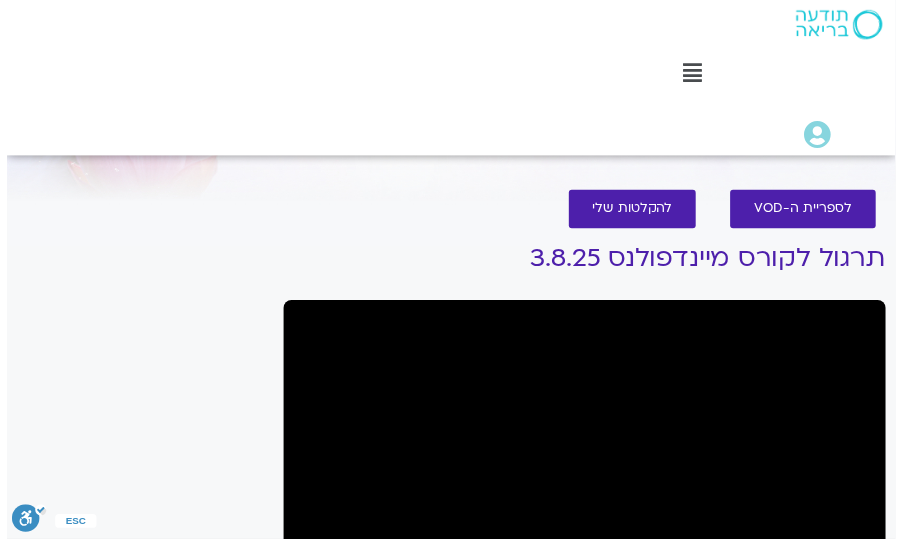 scroll, scrollTop: 0, scrollLeft: 0, axis: both 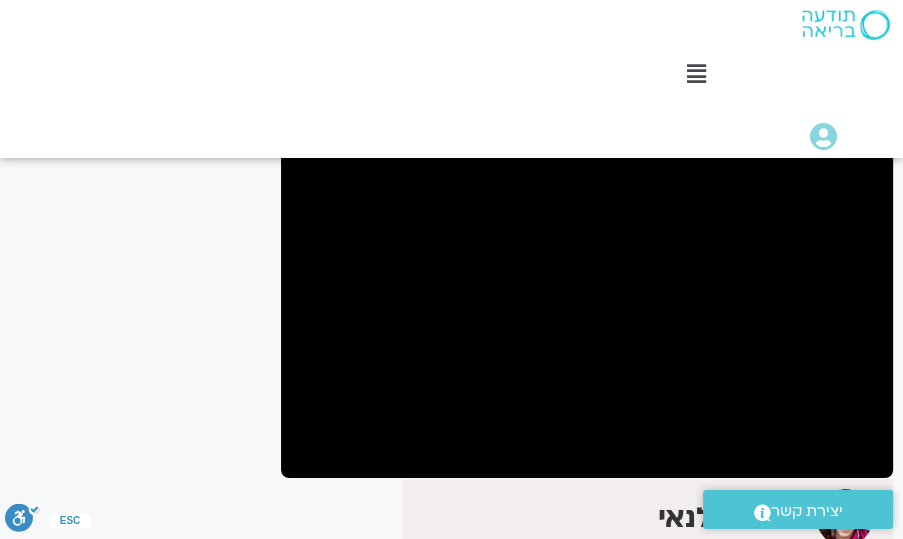 click at bounding box center (696, 74) 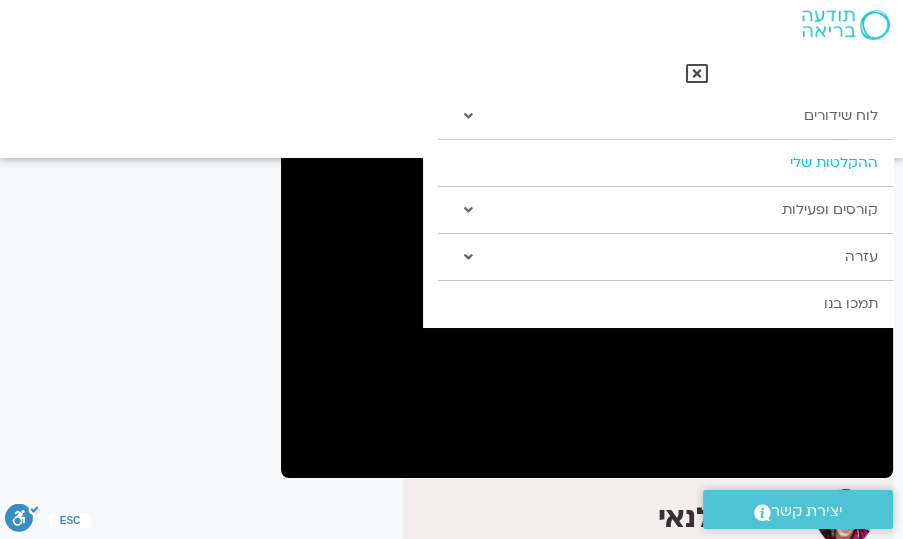 click on "ההקלטות שלי" at bounding box center [665, 163] 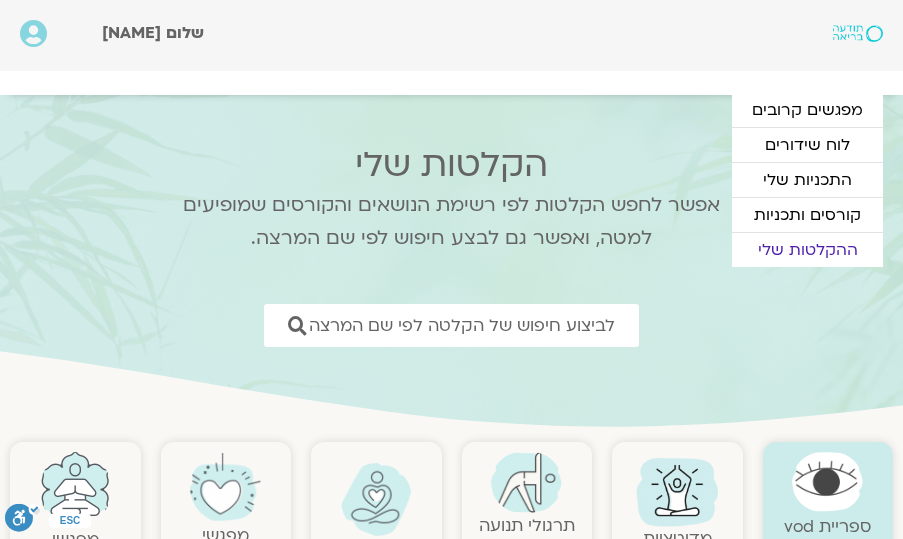 scroll, scrollTop: 0, scrollLeft: 0, axis: both 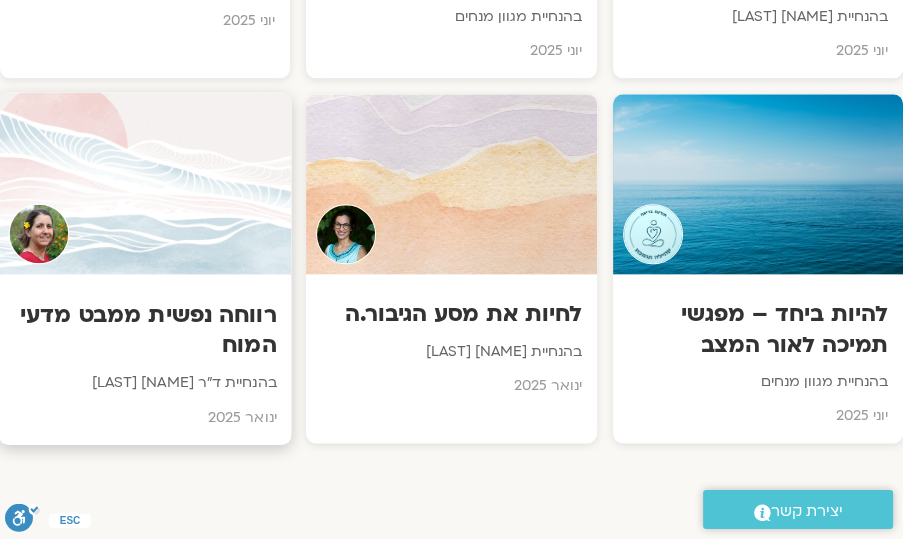 click on "רווחה נפשית ממבט מדעי המוח" at bounding box center [145, 330] 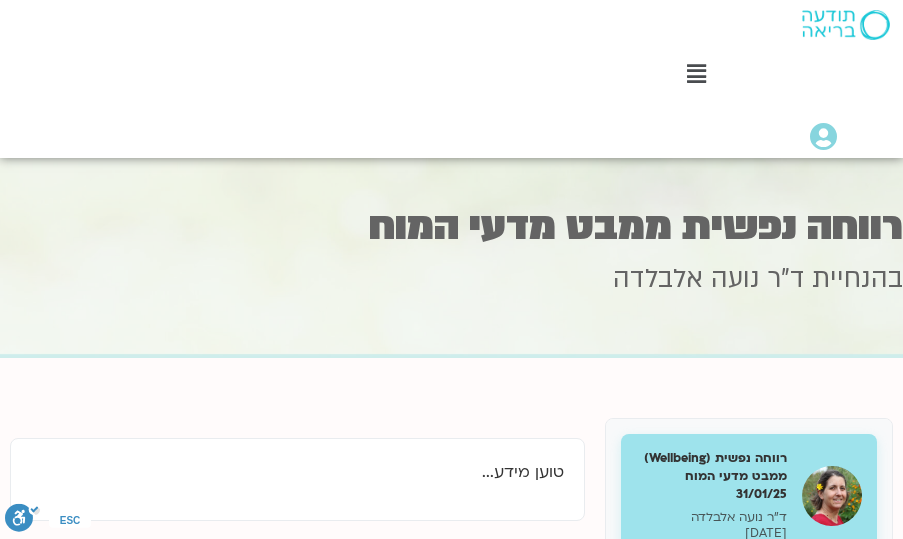 scroll, scrollTop: 0, scrollLeft: 0, axis: both 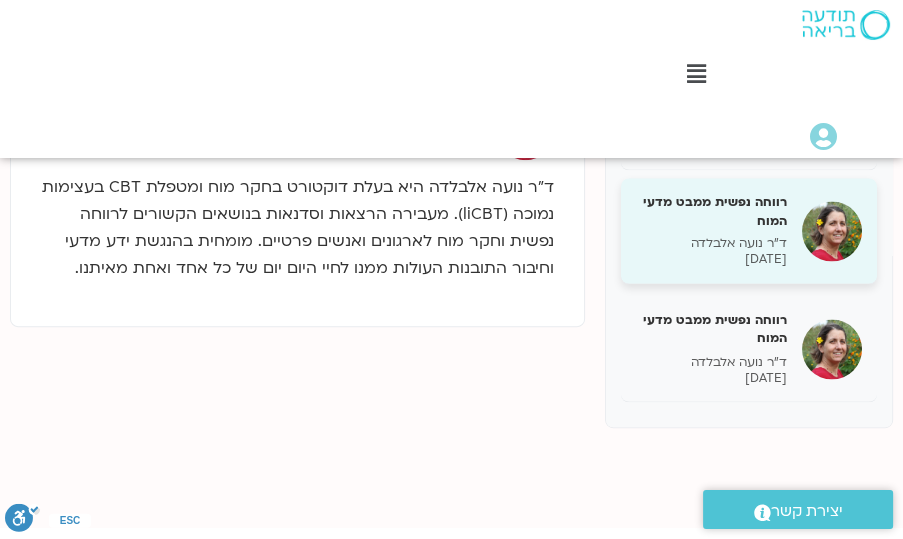 click on "ד"ר נועה אלבלדה" at bounding box center [711, 243] 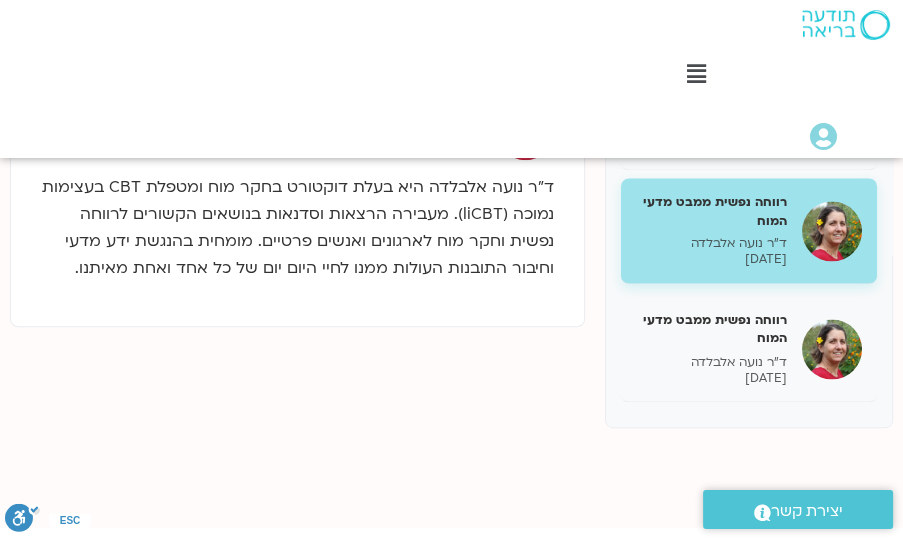 scroll, scrollTop: 2451, scrollLeft: 0, axis: vertical 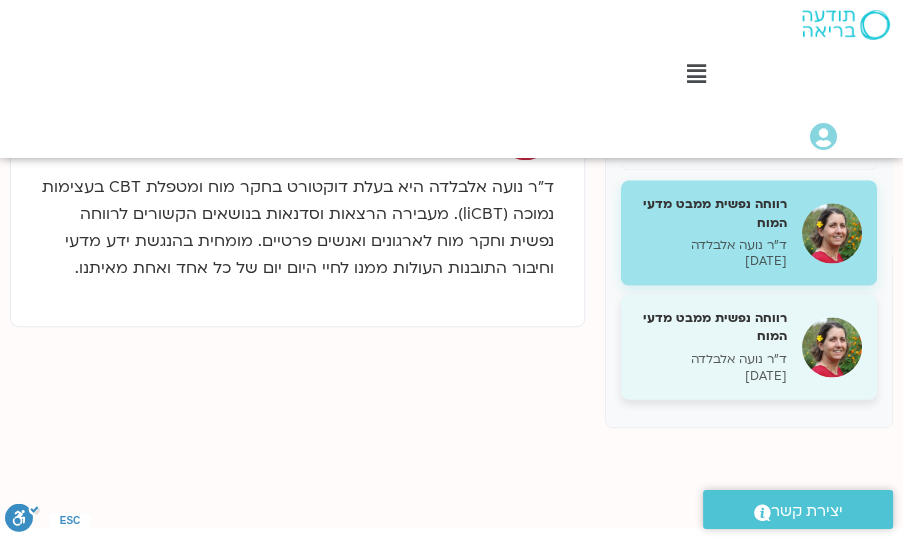 click on "רווחה נפשית ממבט מדעי המוח" at bounding box center [711, 327] 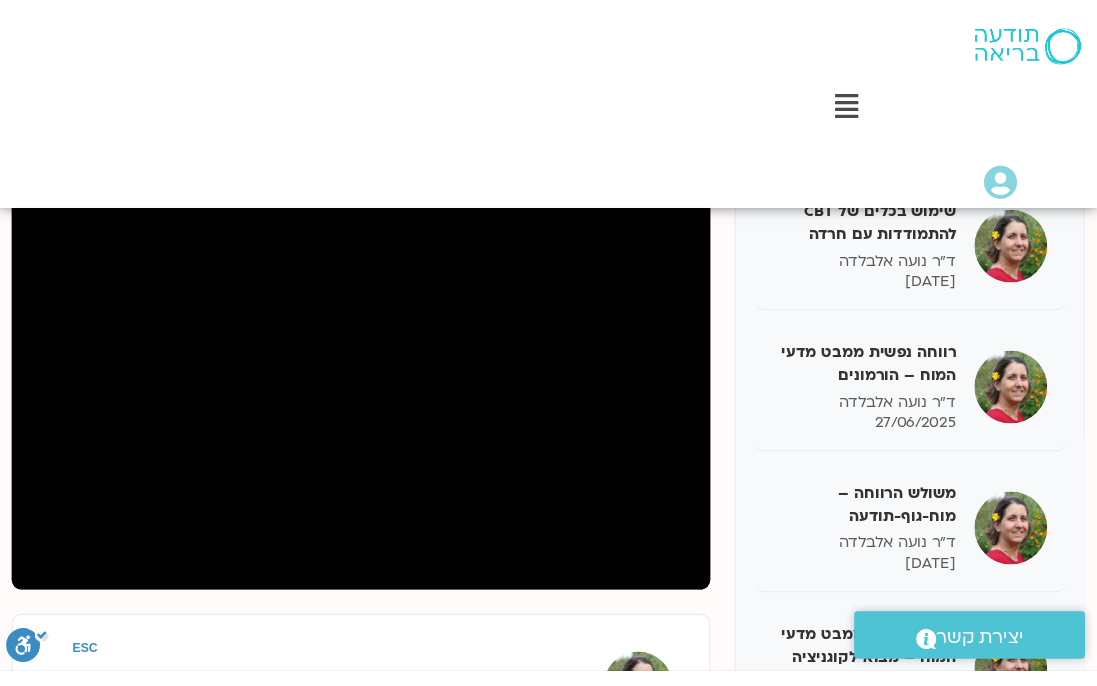 scroll, scrollTop: 290, scrollLeft: 0, axis: vertical 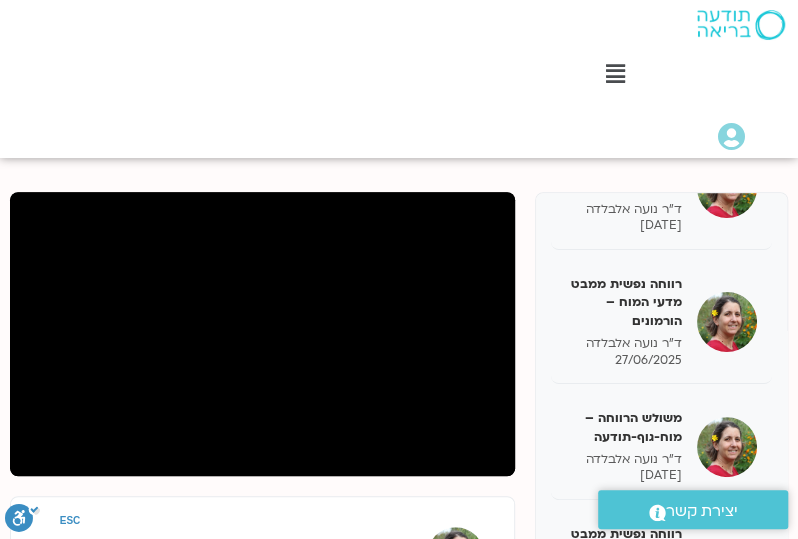 click on "Main Menu
לוח שידורים לוח שידורים יומי תכניה שבועית ההקלטות שלי קורסים ופעילות התכניות שלי הרשמה לקורסים מועדון תודעה בריאה עזרה שאלות נפוצות צרו קשר תמכו בנו
Main Menu
אזור אישי
הזמנות
התנתקות
פרטי המורה
הוספת אירוע" at bounding box center (590, 79) 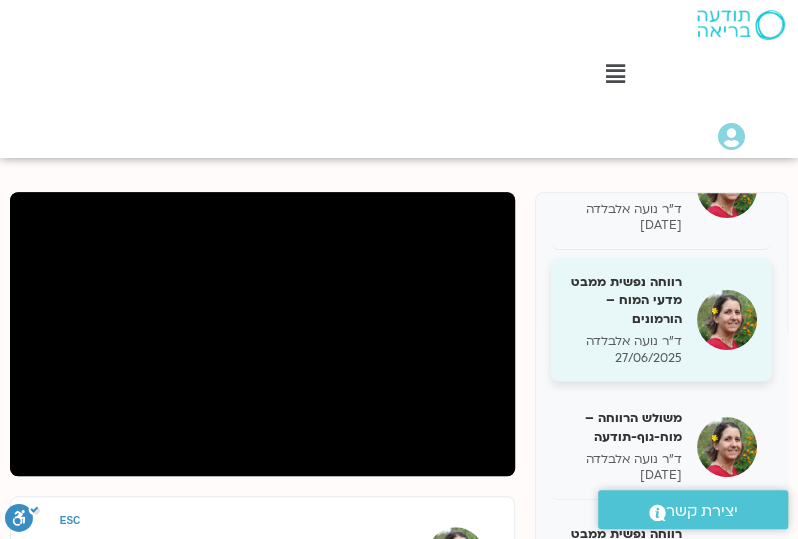 scroll, scrollTop: 3002, scrollLeft: 0, axis: vertical 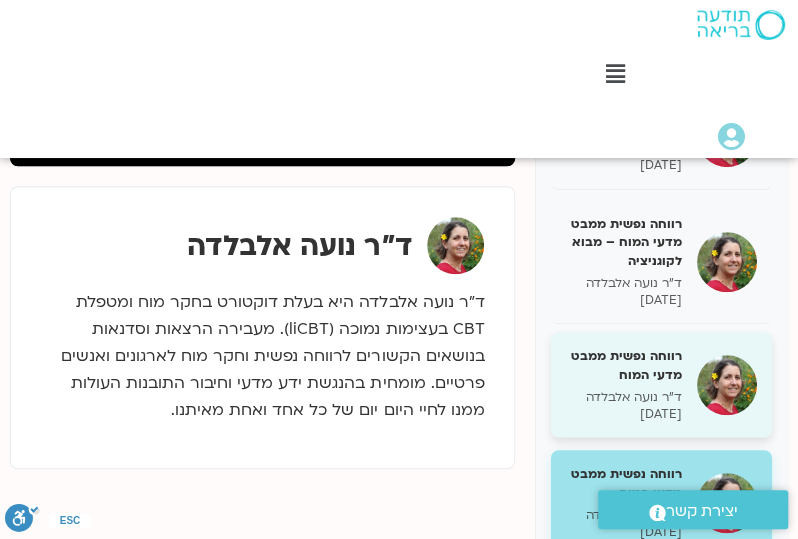 click on "רווחה נפשית ממבט מדעי המוח" at bounding box center [624, 365] 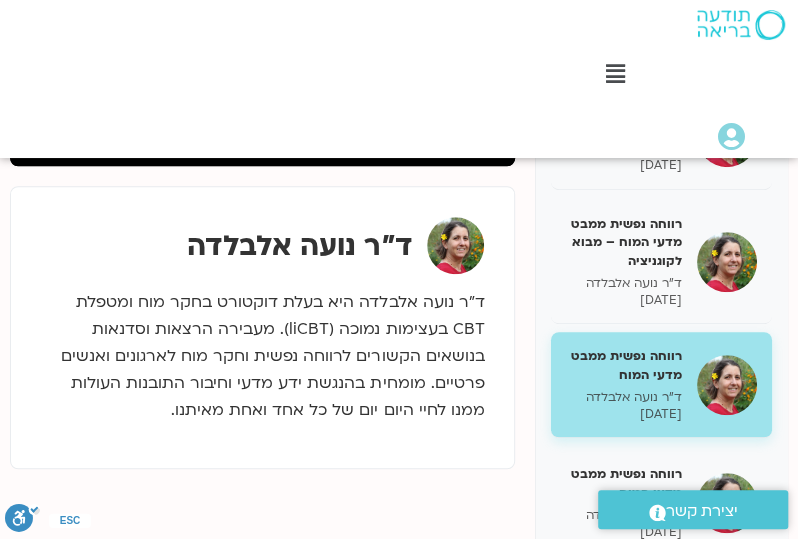 click on "רווחה נפשית ממבט מדעי המוח" at bounding box center (624, 365) 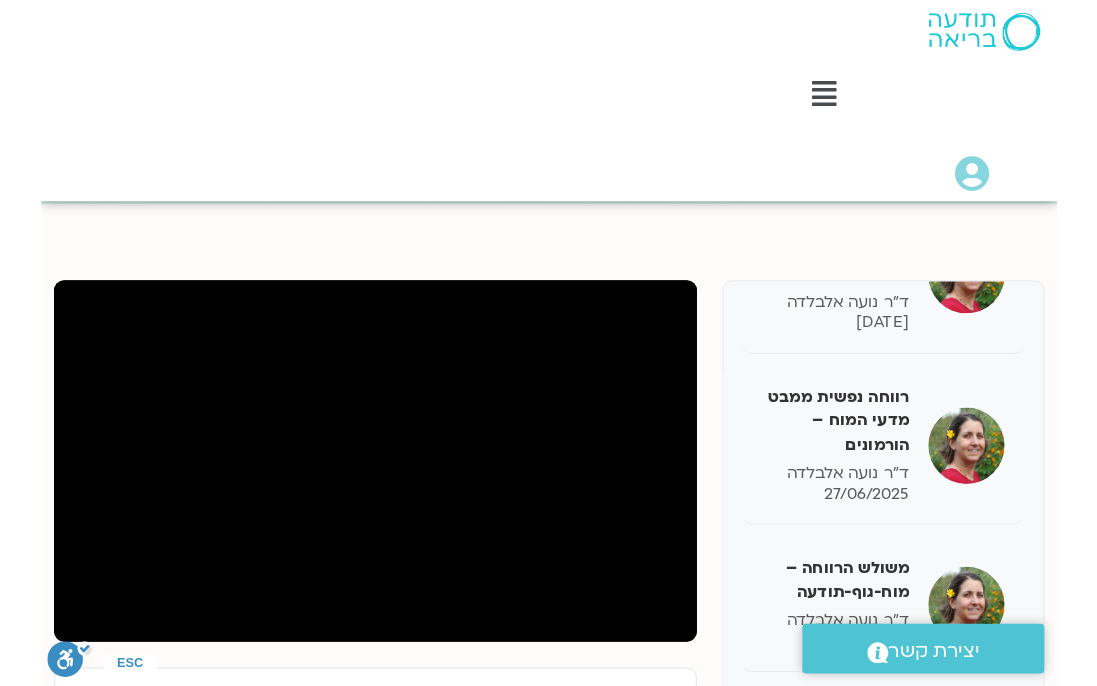 scroll, scrollTop: 193, scrollLeft: 0, axis: vertical 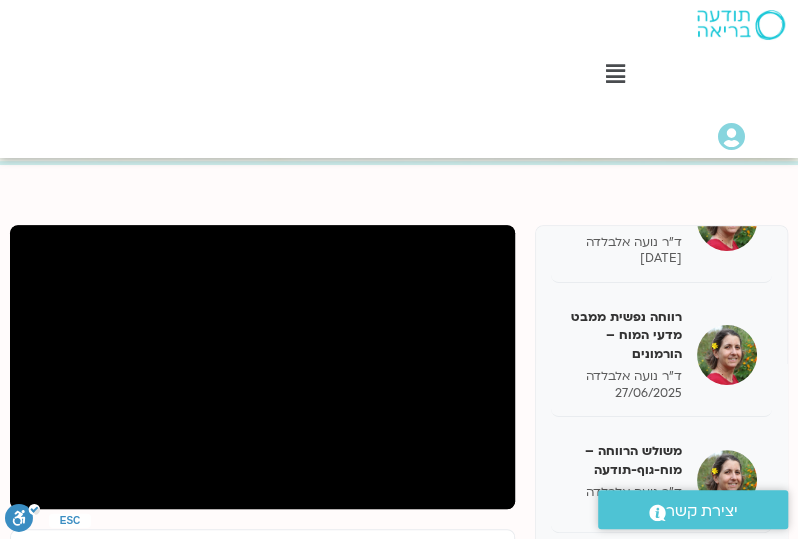 click on "Main Menu
לוח שידורים לוח שידורים יומי תכניה שבועית ההקלטות שלי קורסים ופעילות התכניות שלי הרשמה לקורסים מועדון תודעה בריאה עזרה שאלות נפוצות צרו קשר תמכו בנו
Main Menu
אזור אישי
הזמנות
התנתקות
פרטי המורה
הוספת אירוע" at bounding box center [399, 79] 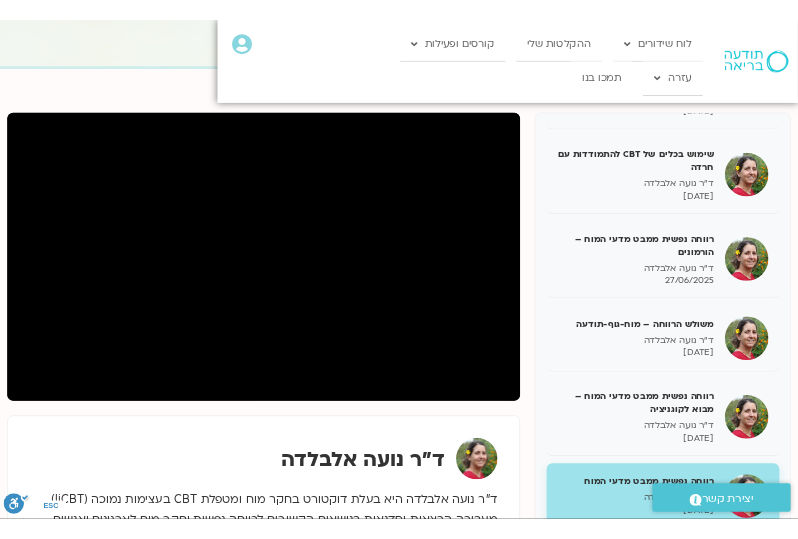scroll, scrollTop: 3002, scrollLeft: 0, axis: vertical 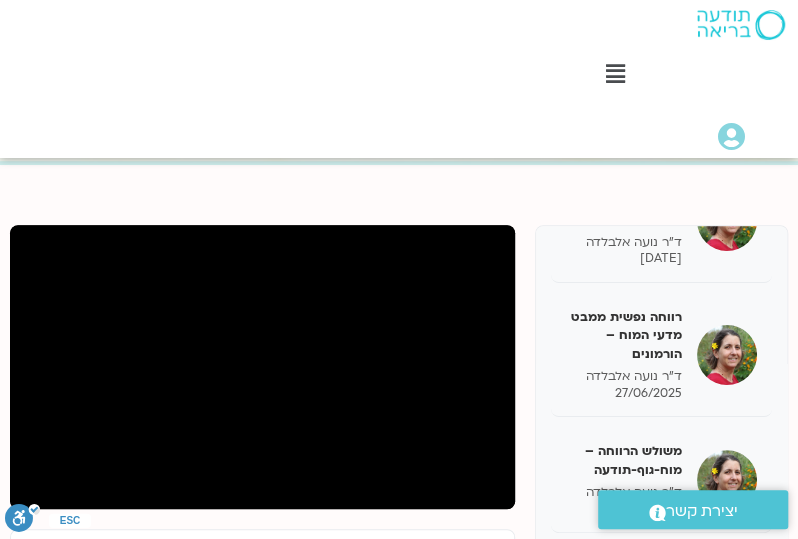 click on "Main Menu
לוח שידורים לוח שידורים יומי תכניה שבועית ההקלטות שלי קורסים ופעילות התכניות שלי הרשמה לקורסים מועדון תודעה בריאה עזרה שאלות נפוצות צרו קשר תמכו בנו" at bounding box center [615, 76] 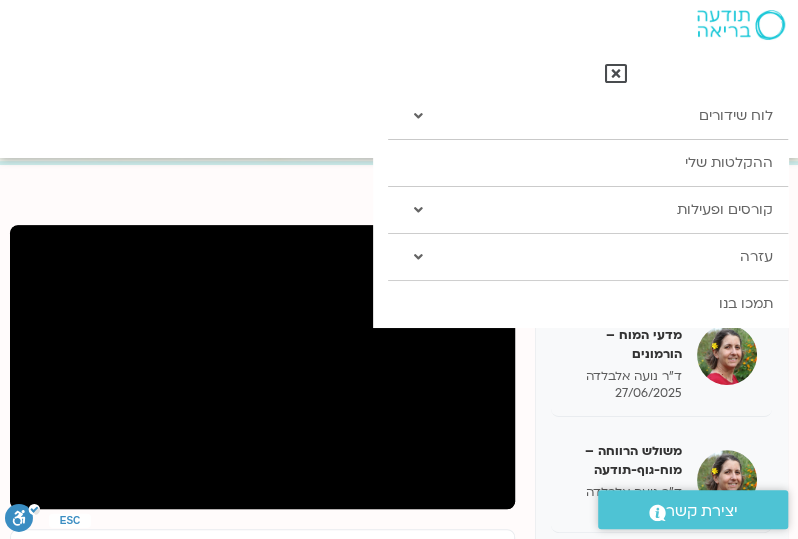 click on "Main Menu" at bounding box center [615, 76] 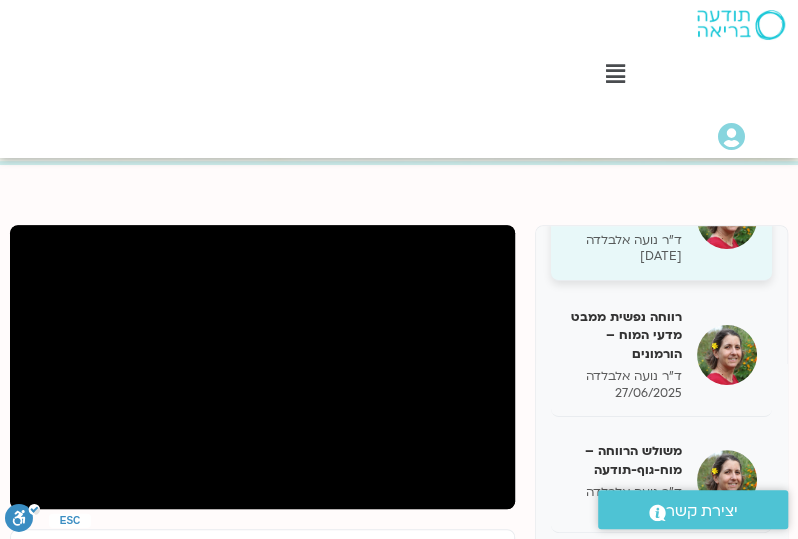 click on "שימוש בכלים של CBT להתמודדות עם חרדה
ד"ר [PERSON]
[DATE]" at bounding box center (661, 219) 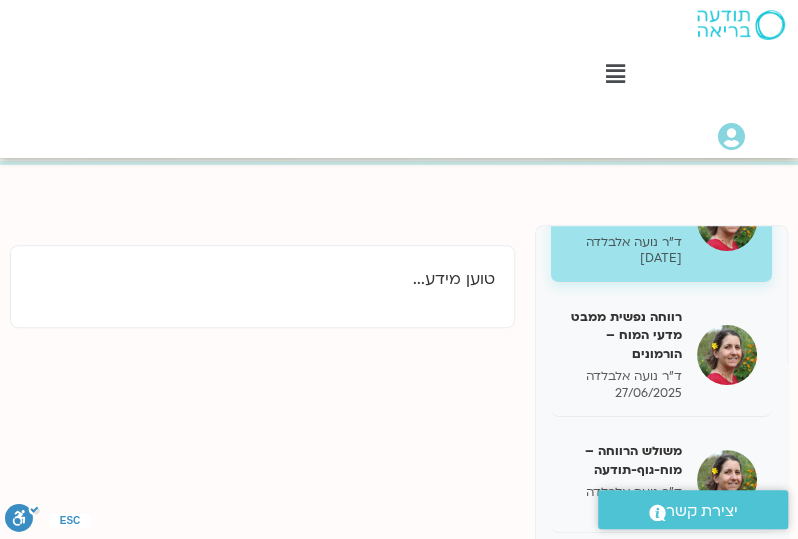 click on "רווחה נפשית (Wellbeing) ממבט מדעי המוח [DATE]
ד"ר [PERSON]
[DATE]
רווחה נפשית (Wellbeing) ממבט מדעי המוח עם [PERSON] – [DATE]
ד"ר [PERSON]
[DATE]
רווחה נפשית (Wellbeing) ממבט מדעי המוח עם [PERSON] – [DATE]
ד"ר [PERSON]
[DATE]" at bounding box center [399, 595] 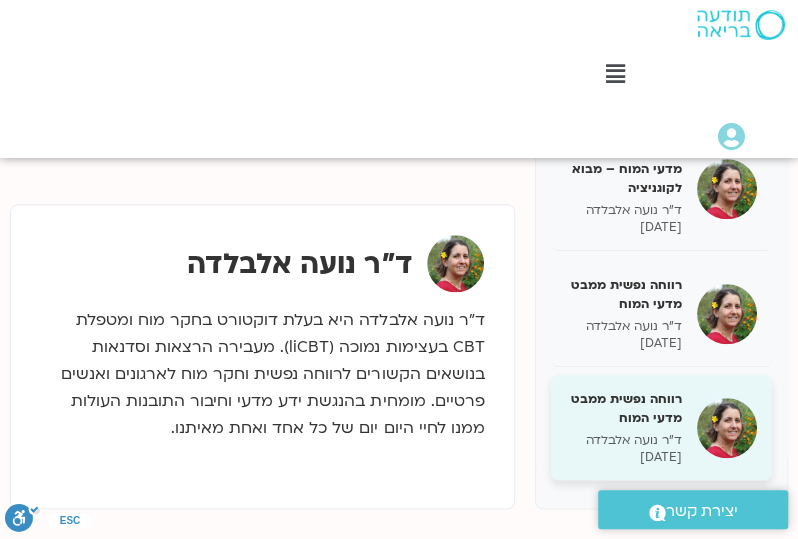 scroll, scrollTop: 707, scrollLeft: 0, axis: vertical 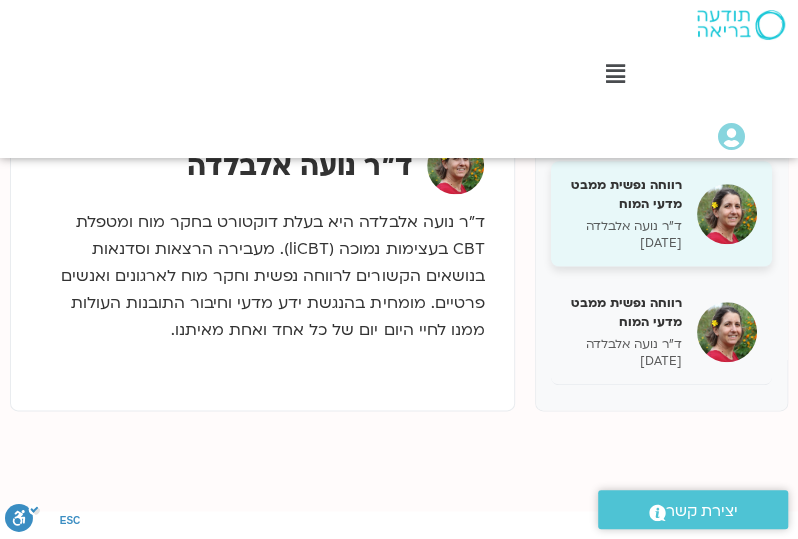 click on "ד"ר נועה אלבלדה" at bounding box center (624, 226) 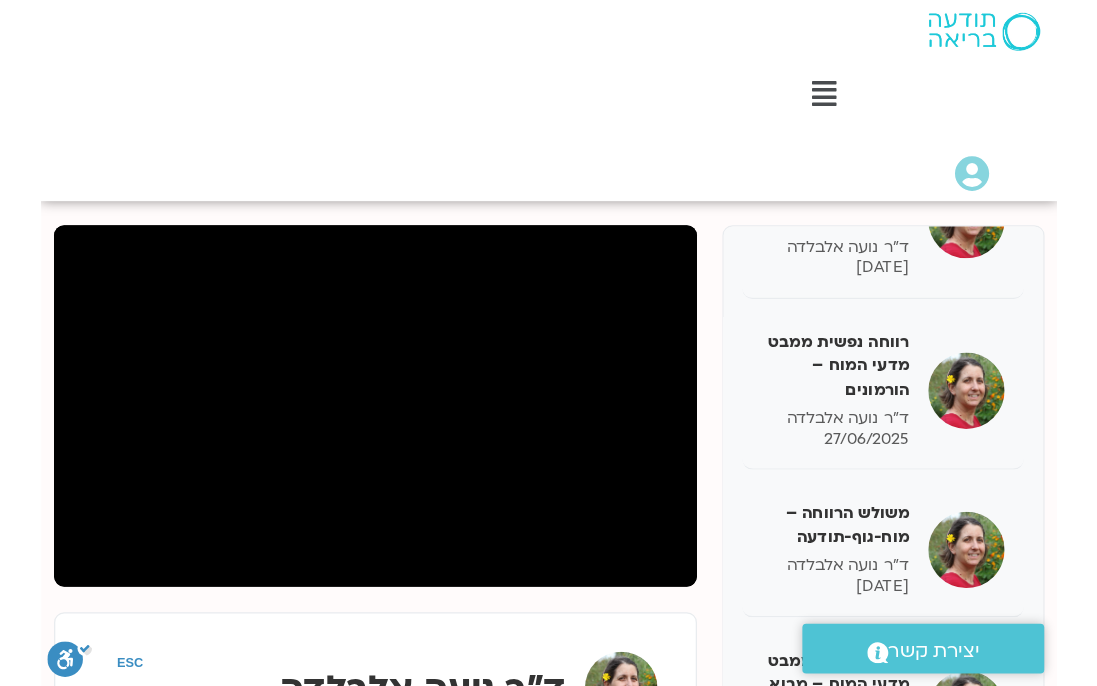 scroll, scrollTop: 241, scrollLeft: 0, axis: vertical 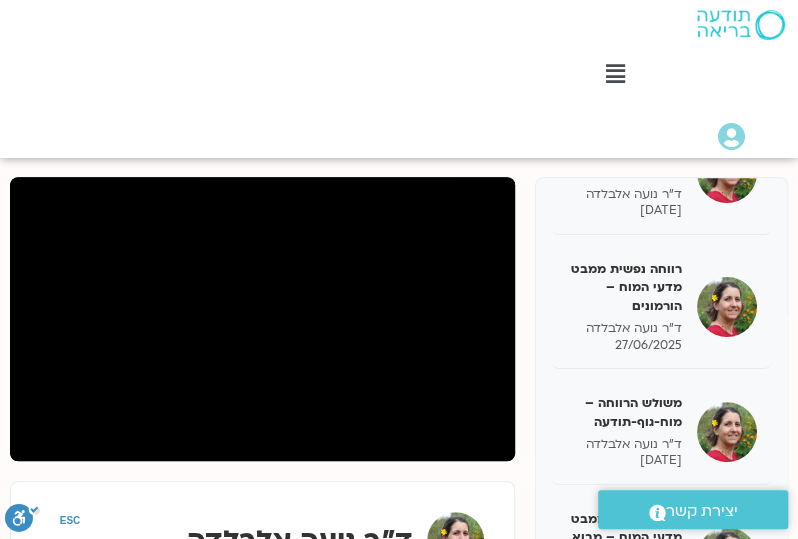 click on "Main Menu" at bounding box center [615, 76] 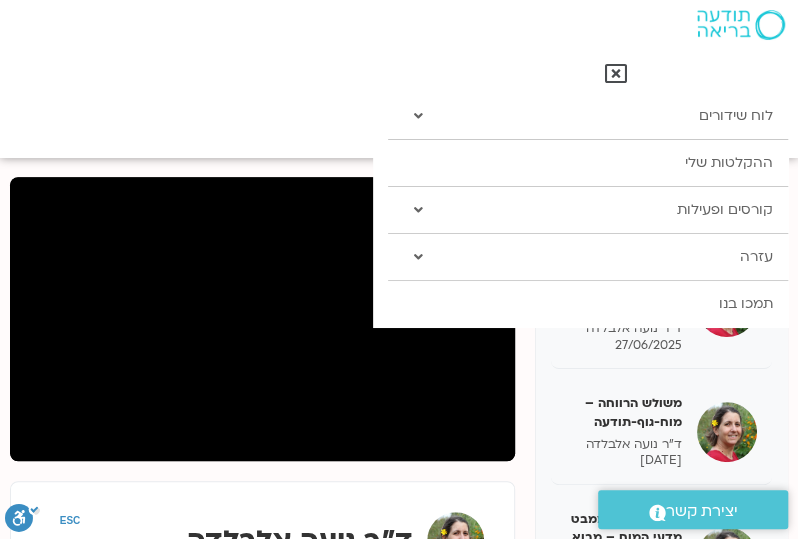click on "Main Menu
לוח שידורים לוח שידורים יומי תכניה שבועית ההקלטות שלי קורסים ופעילות התכניות שלי הרשמה לקורסים מועדון תודעה בריאה עזרה שאלות נפוצות צרו קשר תמכו בנו
Main Menu
אזור אישי
הזמנות
התנתקות
פרטי המורה
הוספת אירוע" at bounding box center [399, 79] 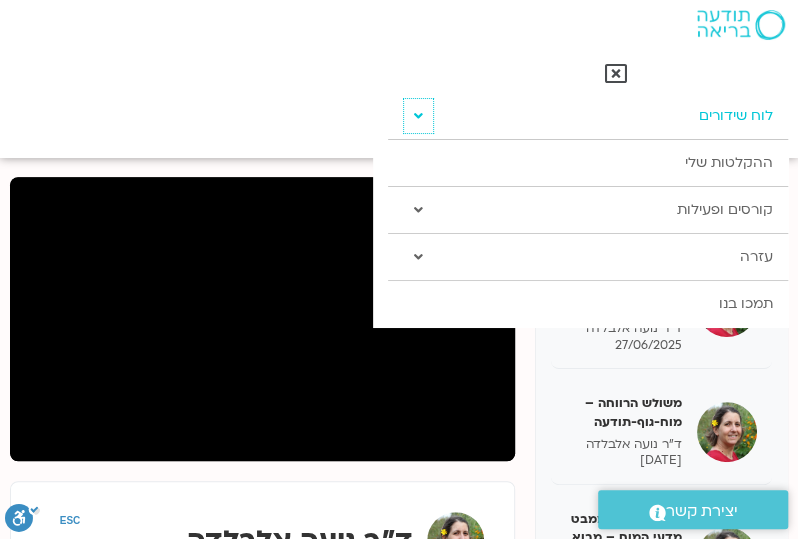 click at bounding box center [418, 116] 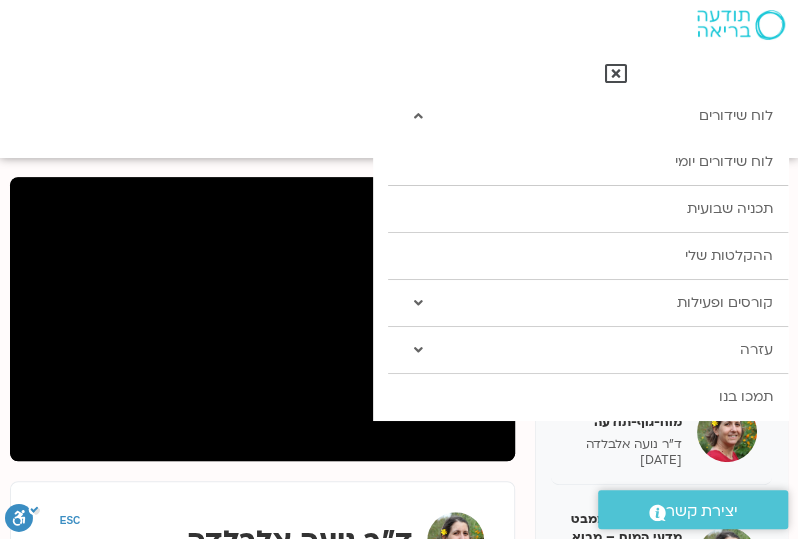 click on "ד"ר נועה אלבלדה" at bounding box center [262, 622] 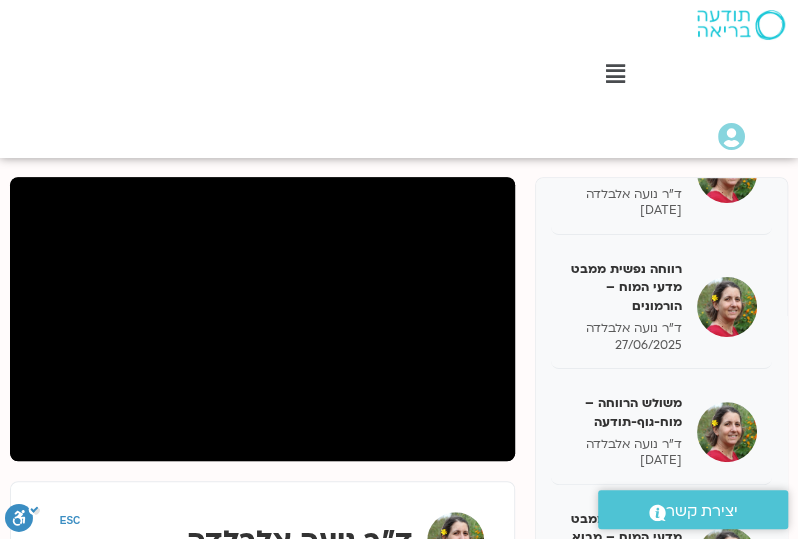 click on "Main Menu
לוח שידורים לוח שידורים יומי תכניה שבועית ההקלטות שלי קורסים ופעילות התכניות שלי הרשמה לקורסים מועדון תודעה בריאה עזרה שאלות נפוצות צרו קשר תמכו בנו
Main Menu
אזור אישי
הזמנות
התנתקות
פרטי המורה
הוספת אירוע" at bounding box center [590, 79] 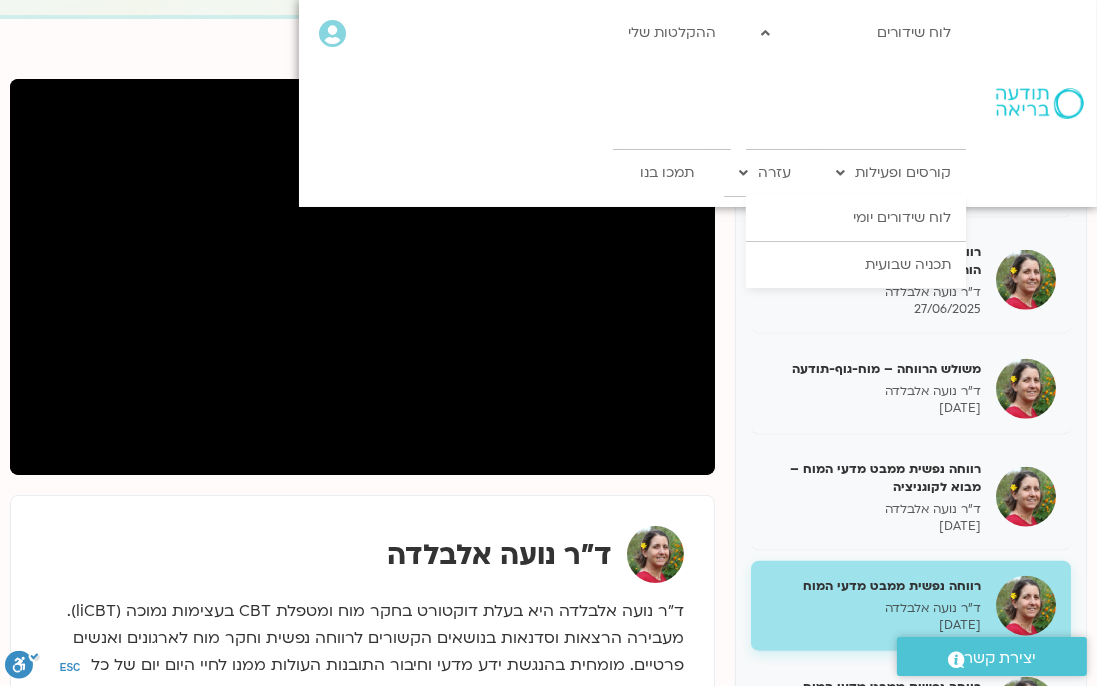 scroll, scrollTop: 3002, scrollLeft: 0, axis: vertical 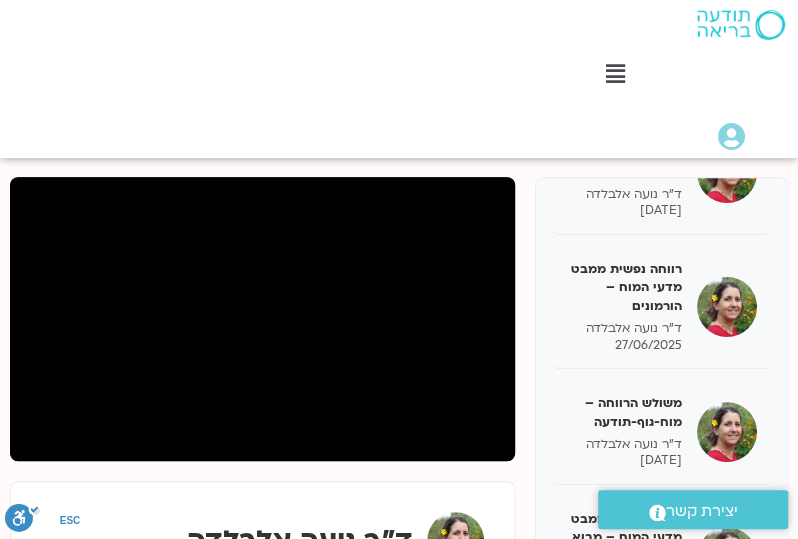 click on "ד"ר נועה אלבלדה" at bounding box center (262, 622) 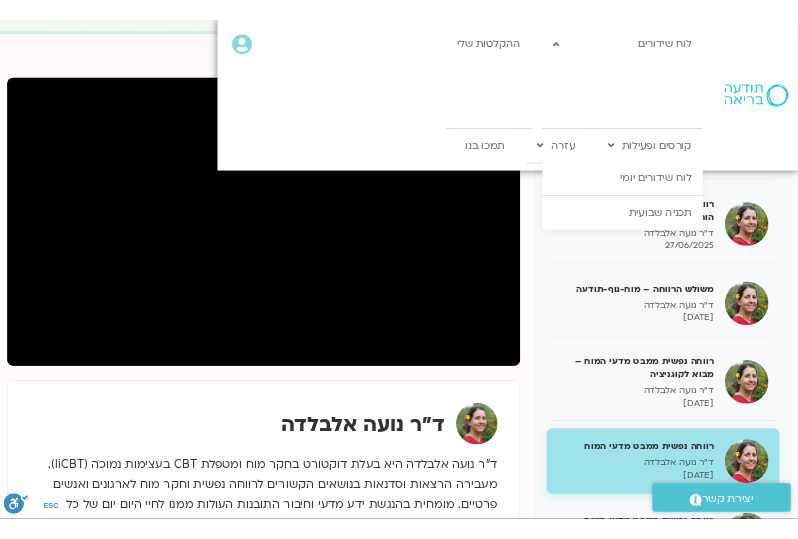 scroll, scrollTop: 3002, scrollLeft: 0, axis: vertical 